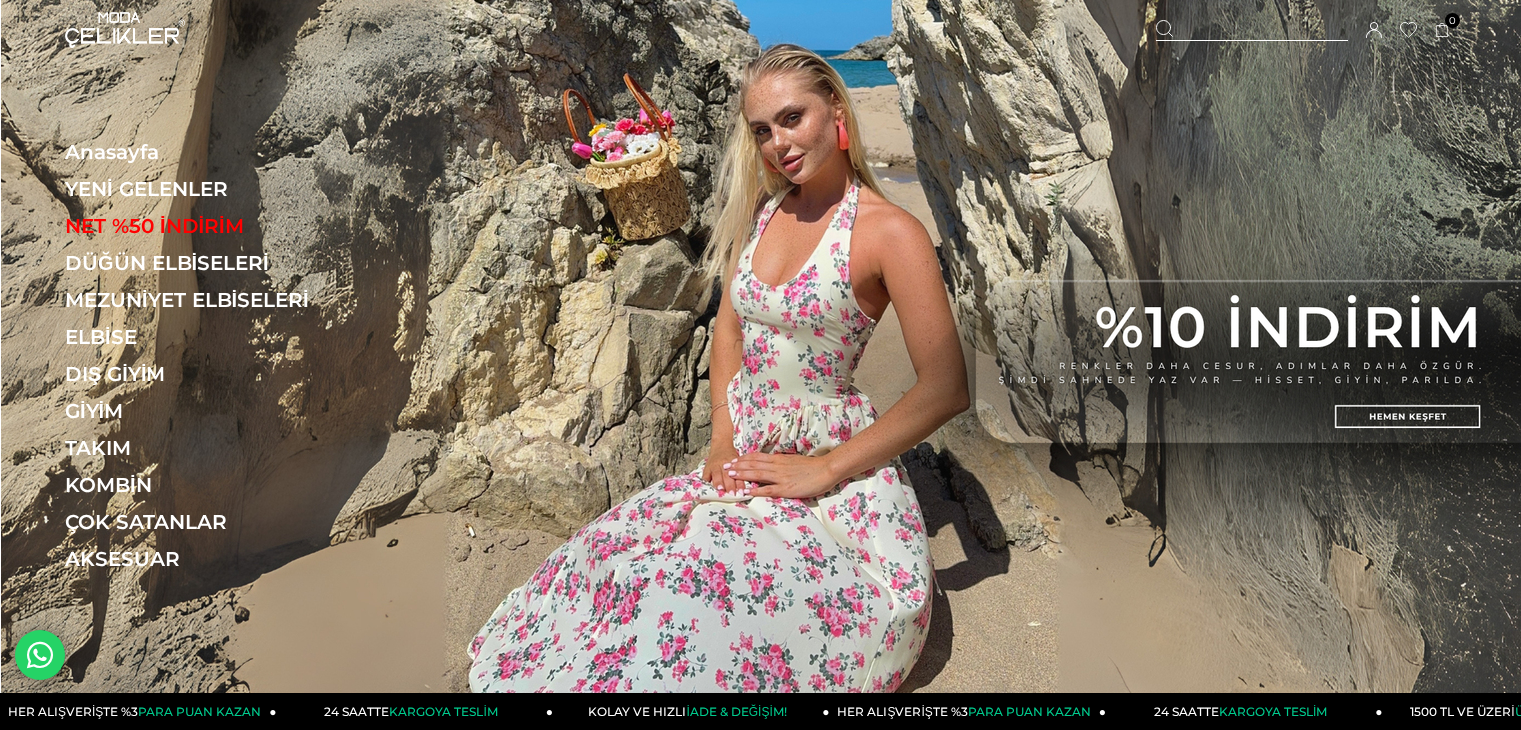 scroll, scrollTop: 0, scrollLeft: 0, axis: both 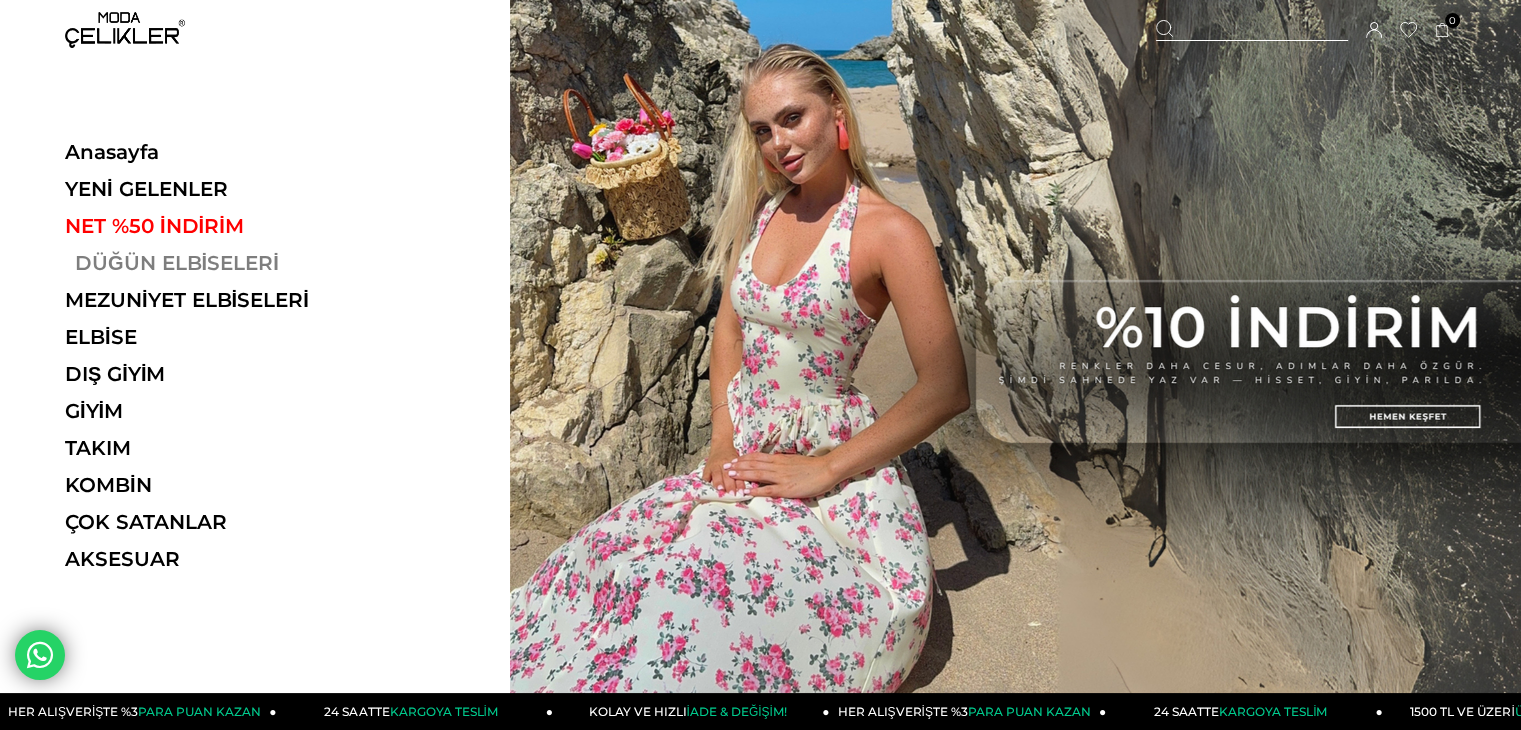 click on "DÜĞÜN ELBİSELERİ" at bounding box center [202, 263] 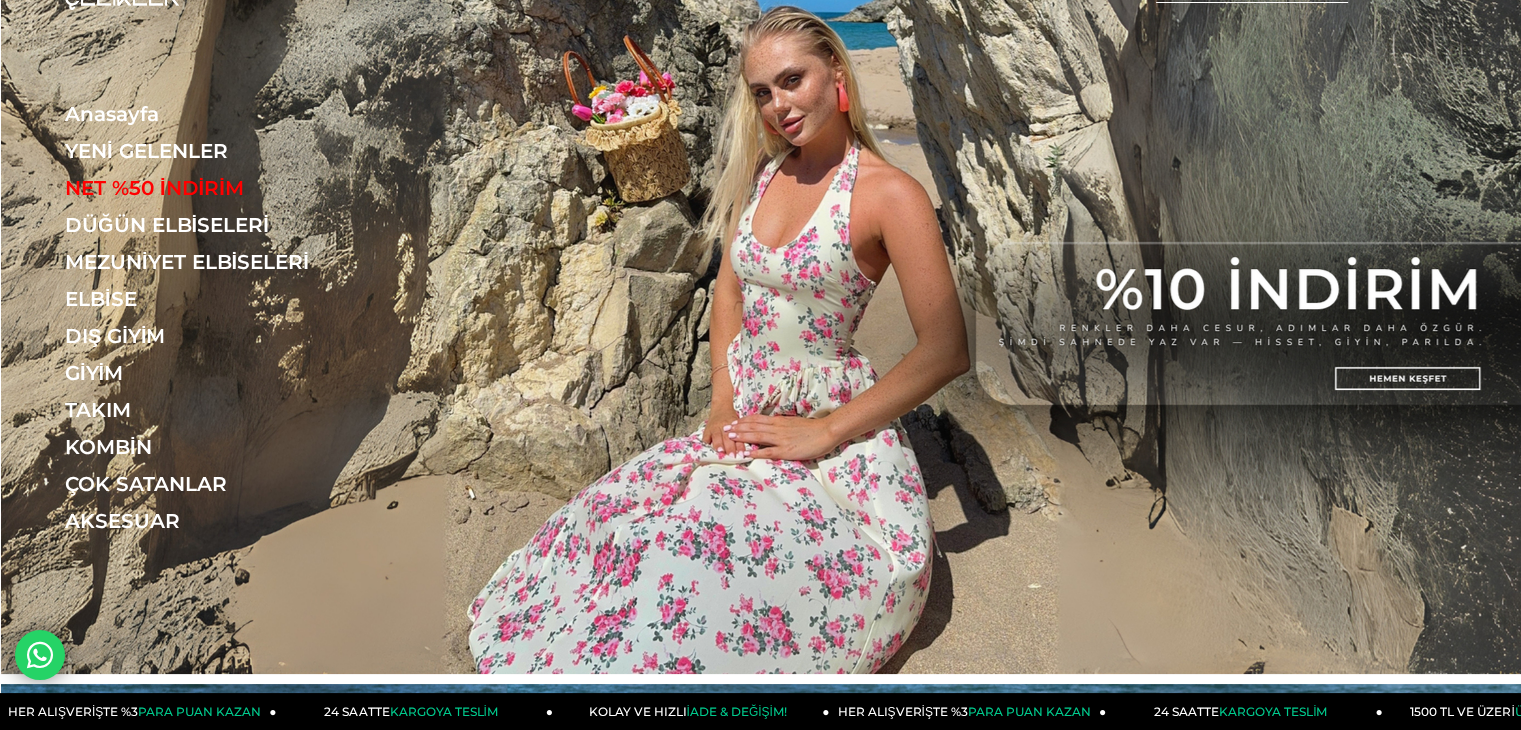 scroll, scrollTop: 100, scrollLeft: 0, axis: vertical 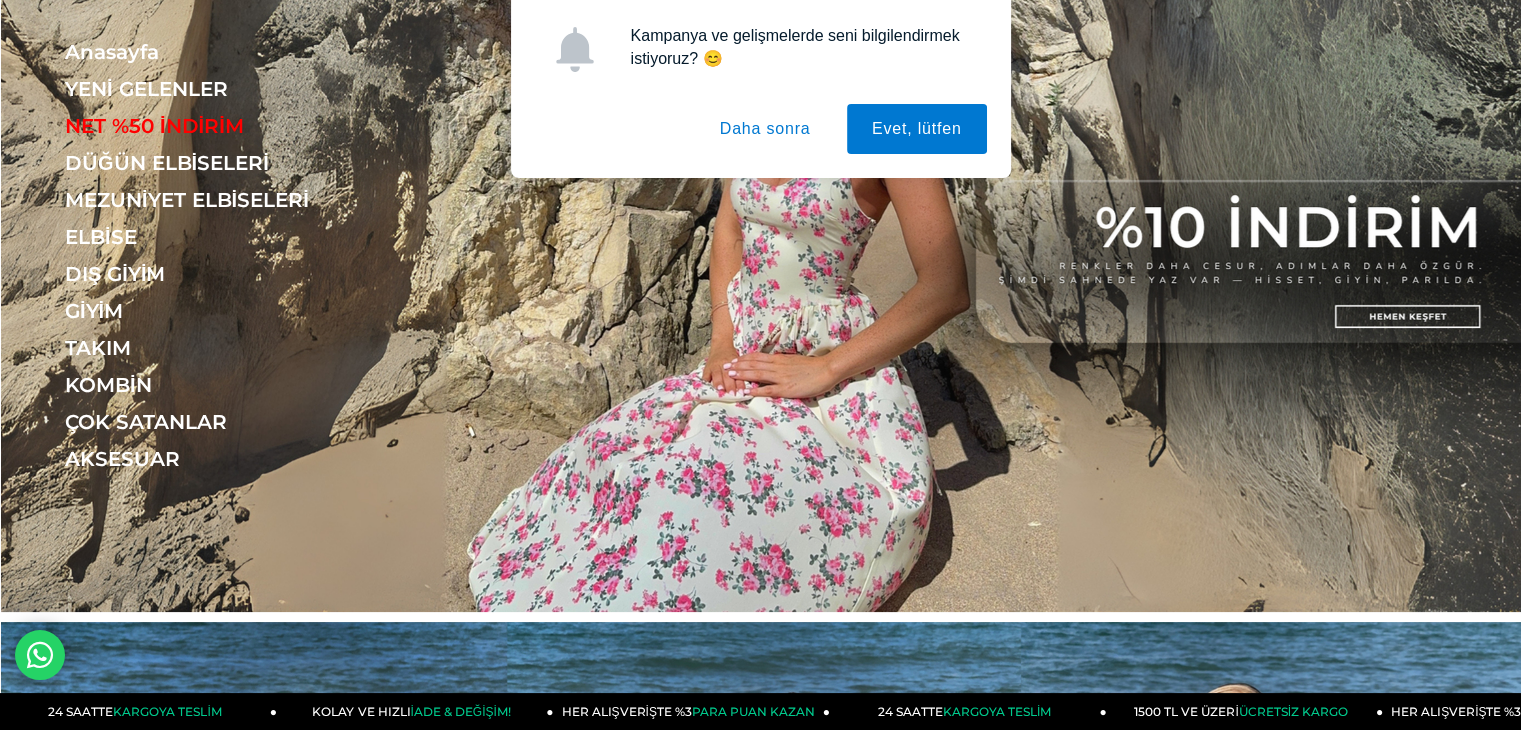 click on "Daha sonra" at bounding box center [765, 129] 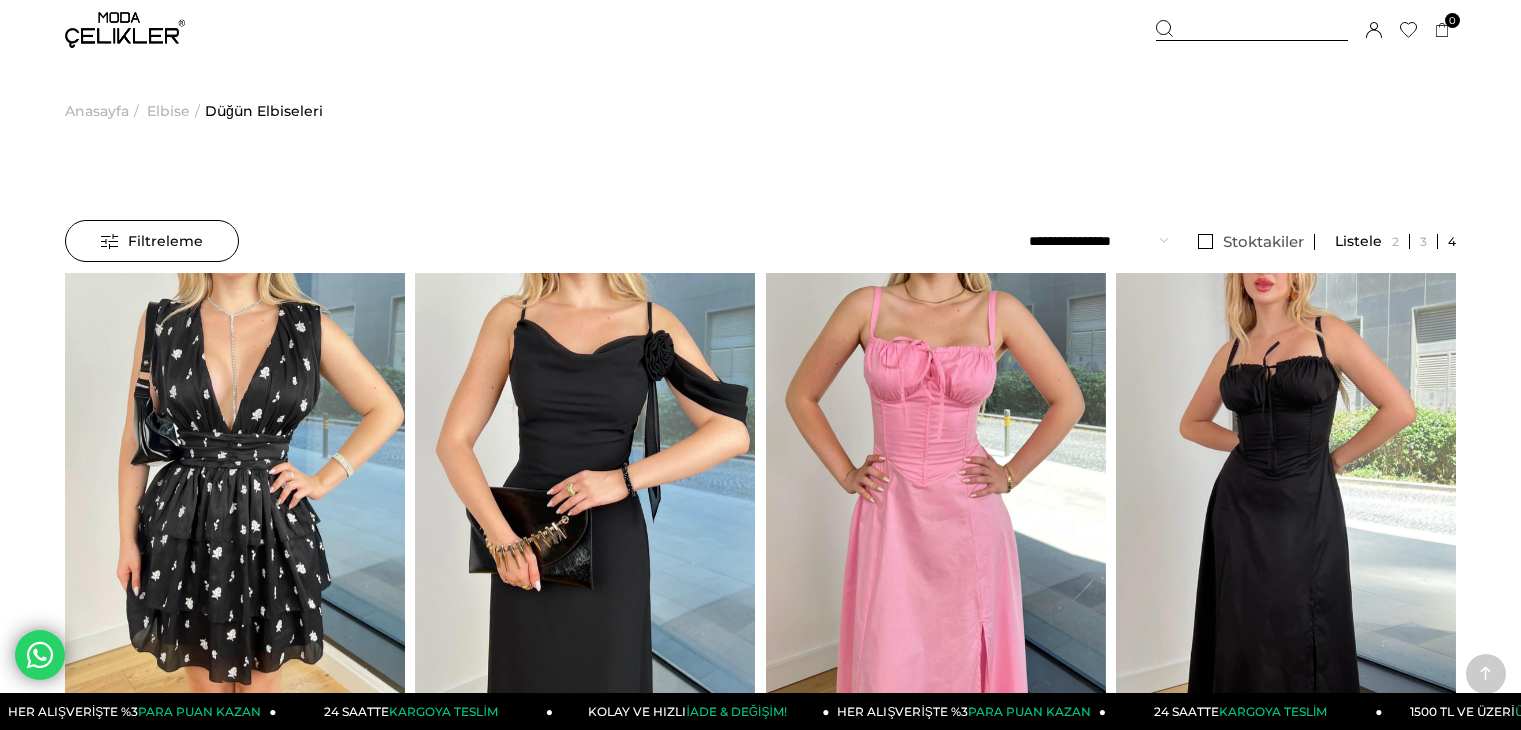 scroll, scrollTop: 35, scrollLeft: 0, axis: vertical 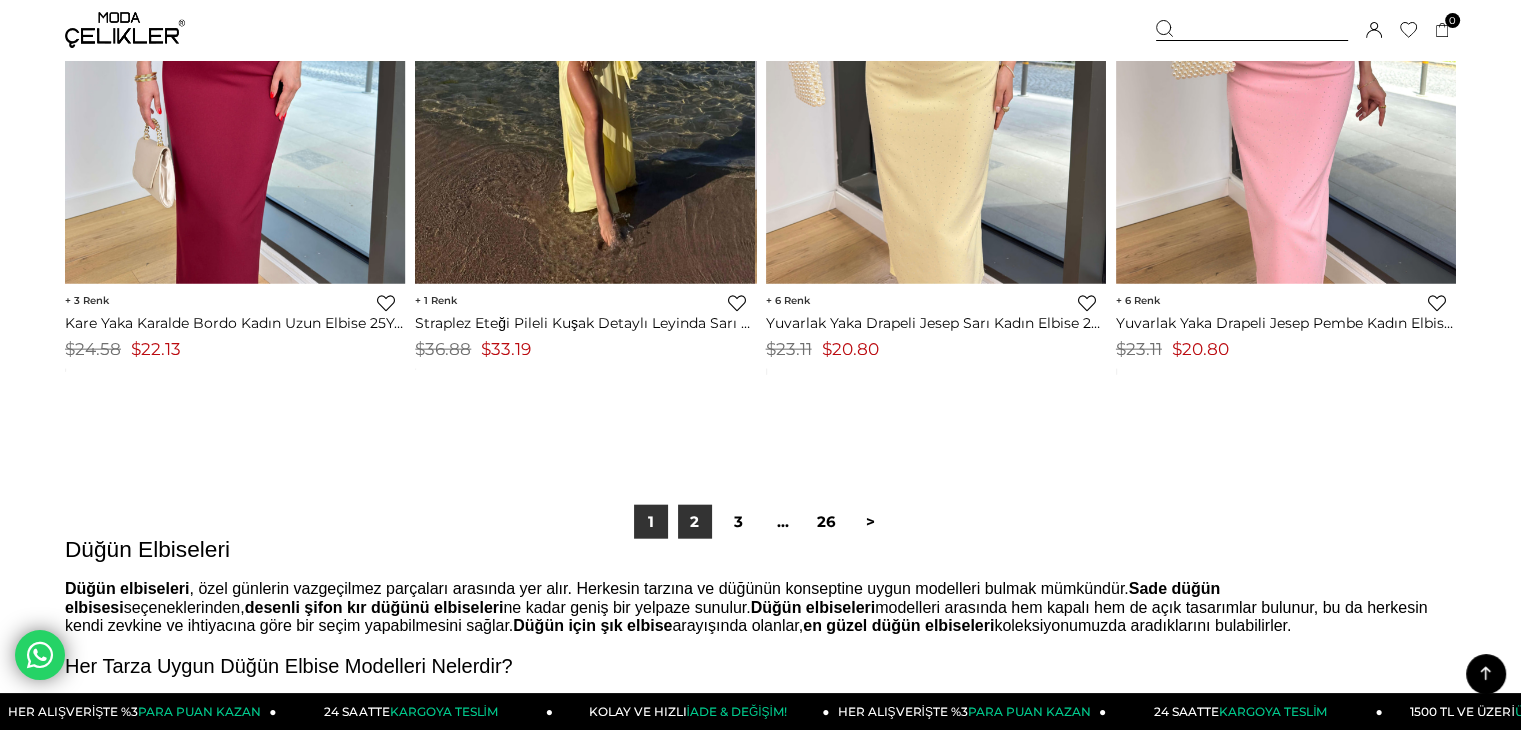 click on "2" at bounding box center (695, 522) 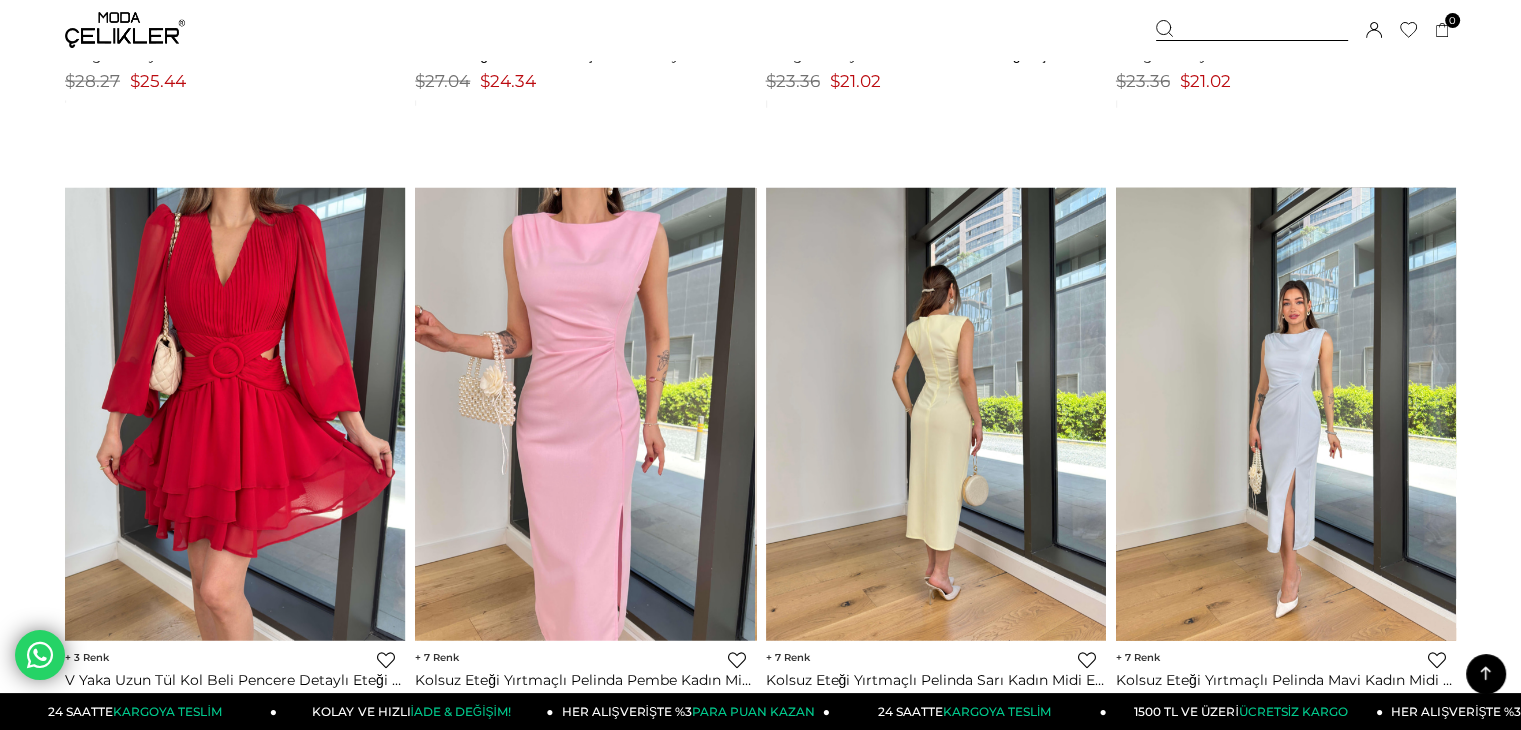 scroll, scrollTop: 4400, scrollLeft: 0, axis: vertical 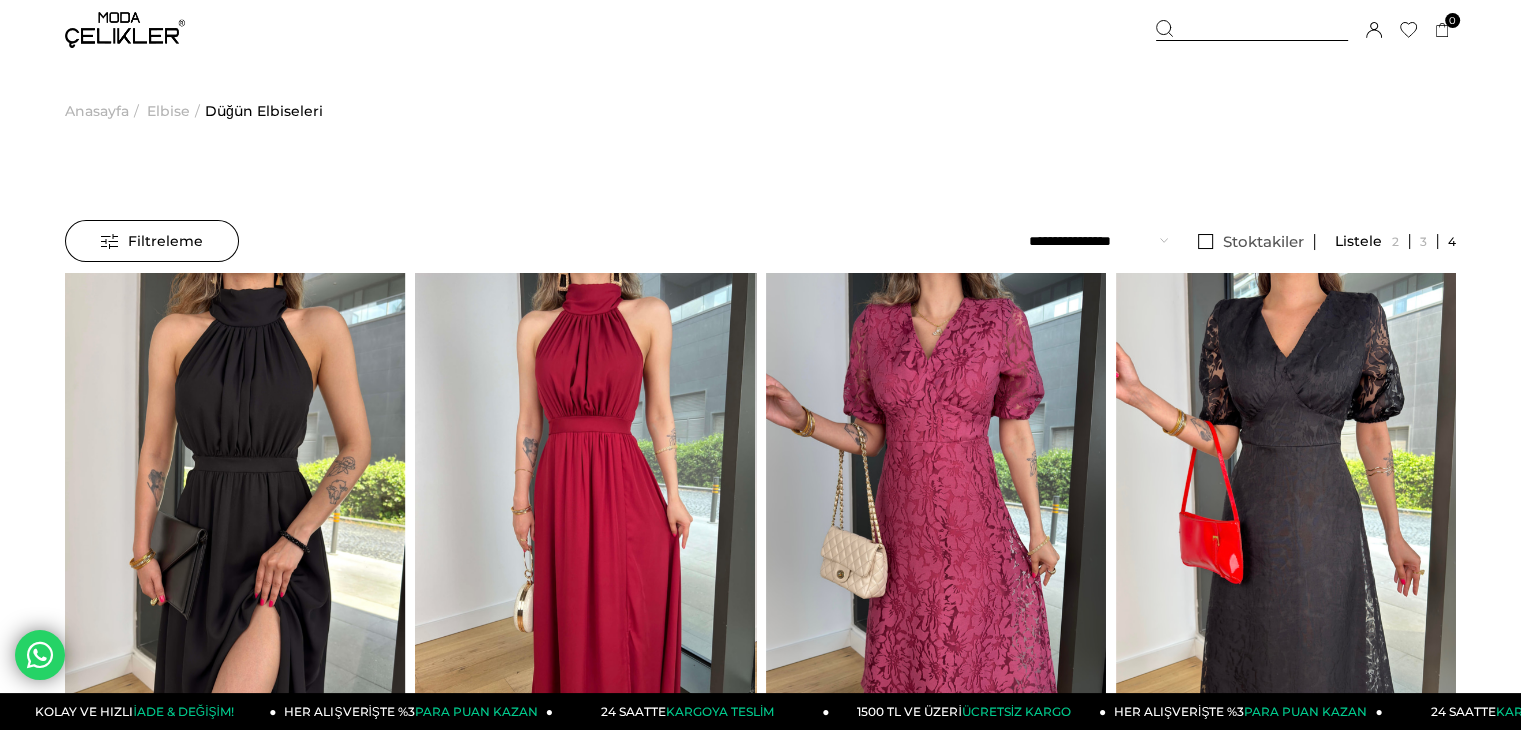 click at bounding box center [125, 30] 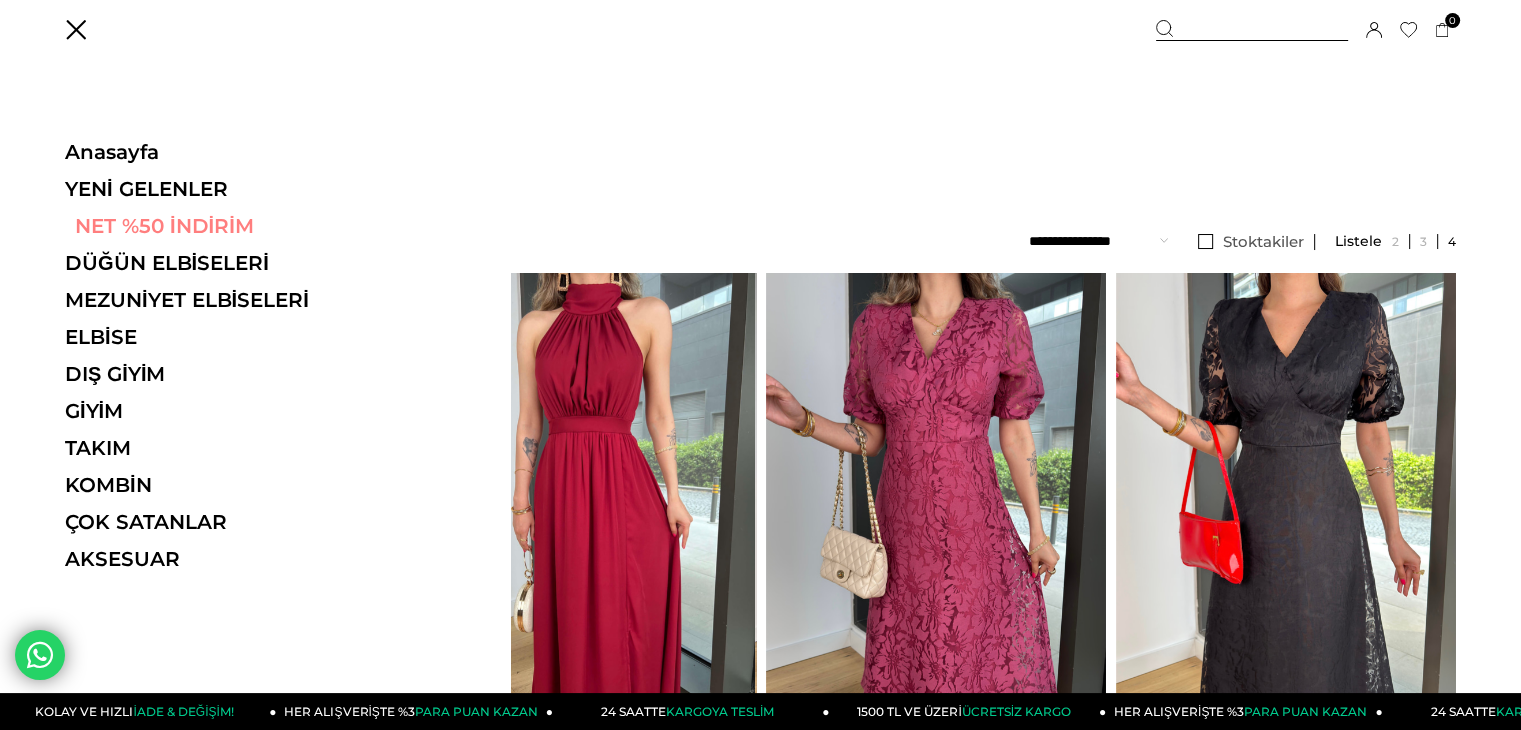 click on "NET %50 İNDİRİM" at bounding box center [202, 226] 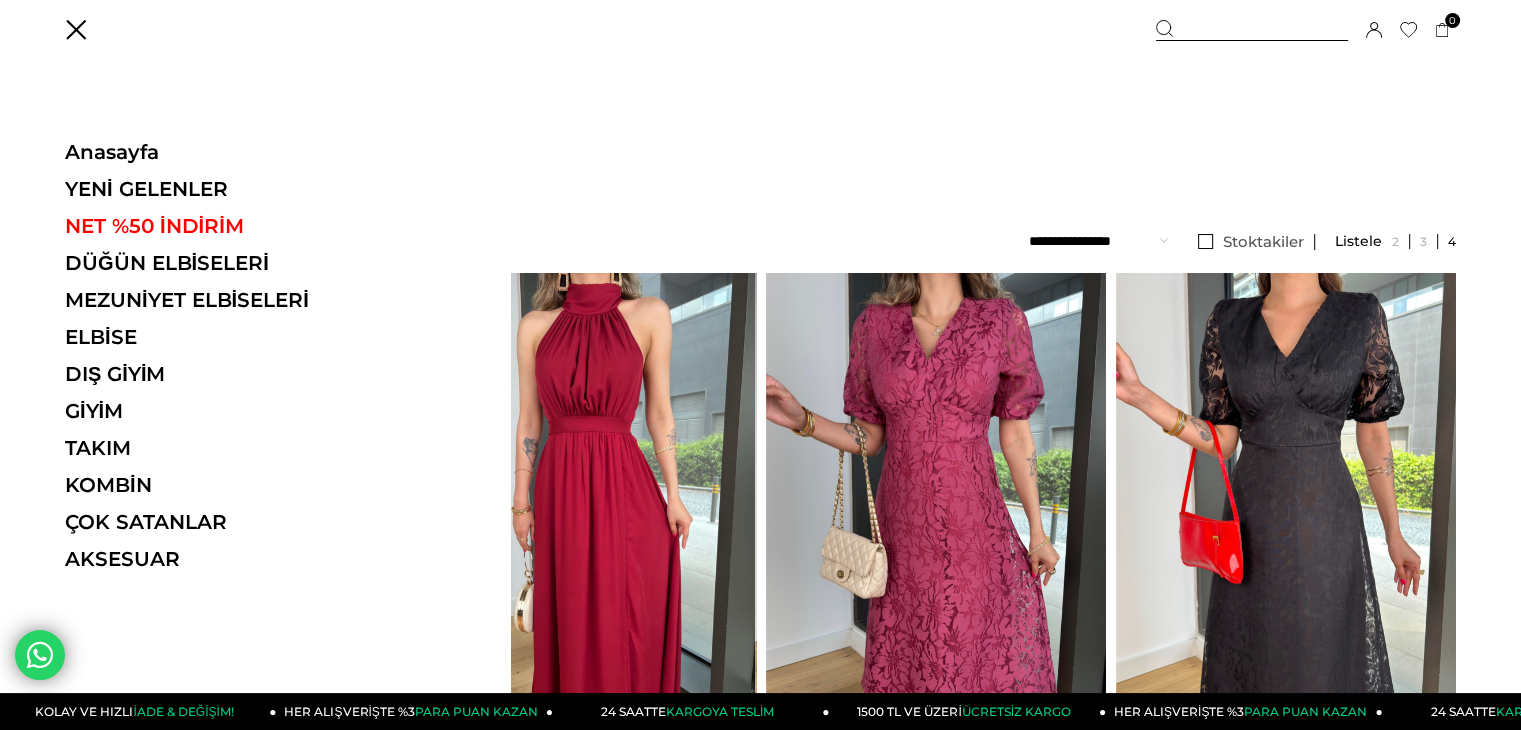 click on "Anasayfa
YENİ GELENLER
NET %50 İNDİRİM
DÜĞÜN ELBİSELERİ
MEZUNİYET ELBİSELERİ
ELBİSE
ELBİSE
Tüm Elbiseler
Yazlık Elbise
Mini Elbise
Çiçekli Elbise
Beyaz Elbise
Nikah Elbisesi
Nişan Elbisesi" at bounding box center [202, 362] 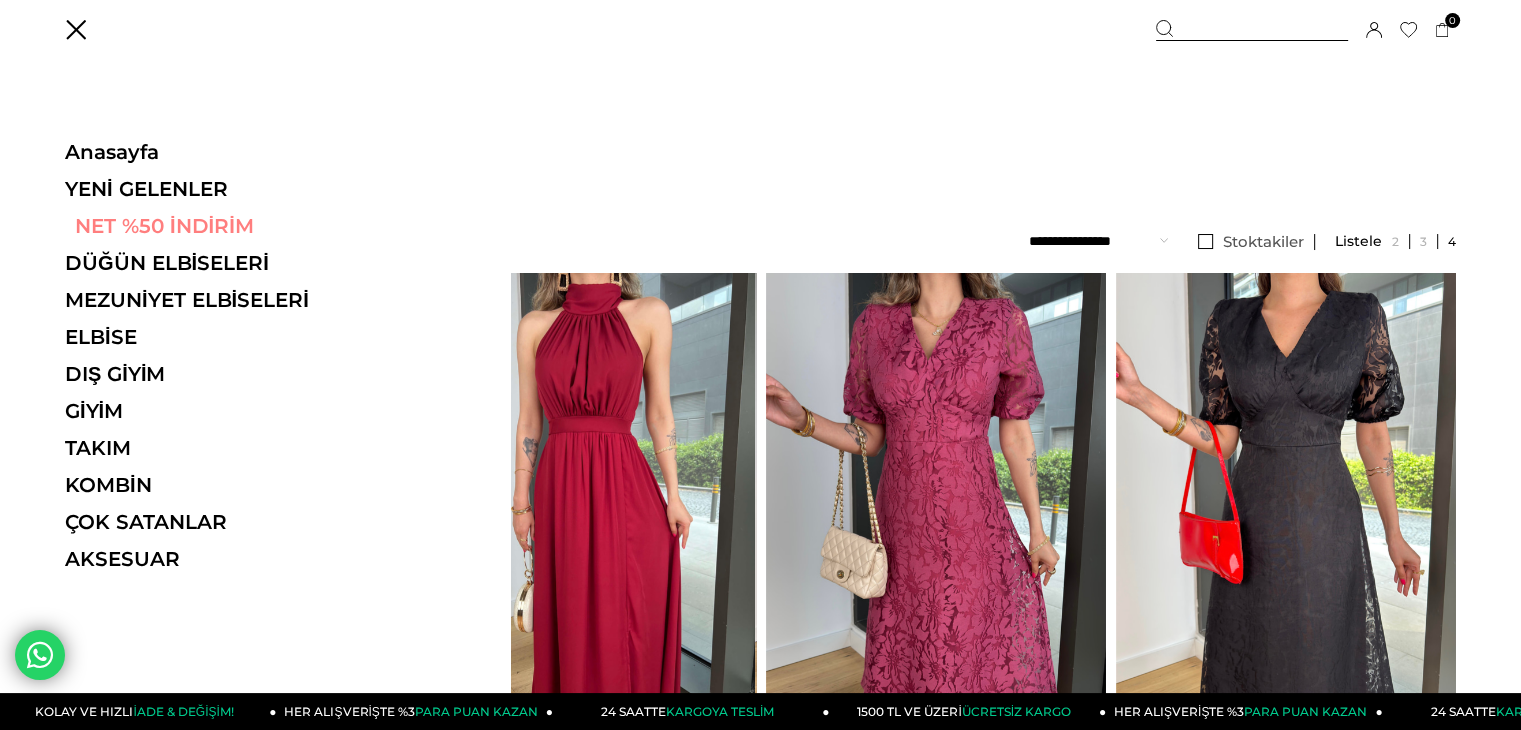 click on "NET %50 İNDİRİM" at bounding box center (202, 226) 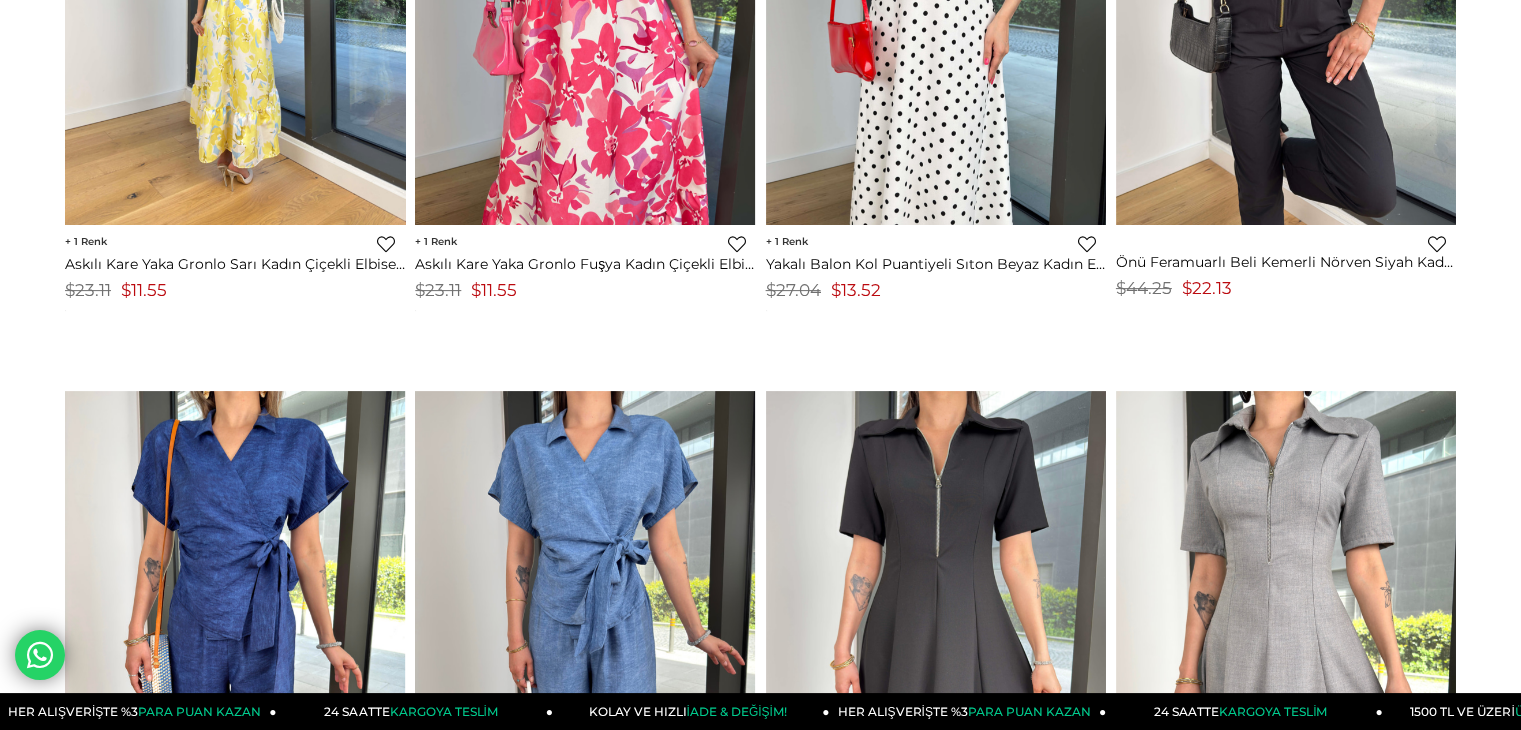 scroll, scrollTop: 0, scrollLeft: 0, axis: both 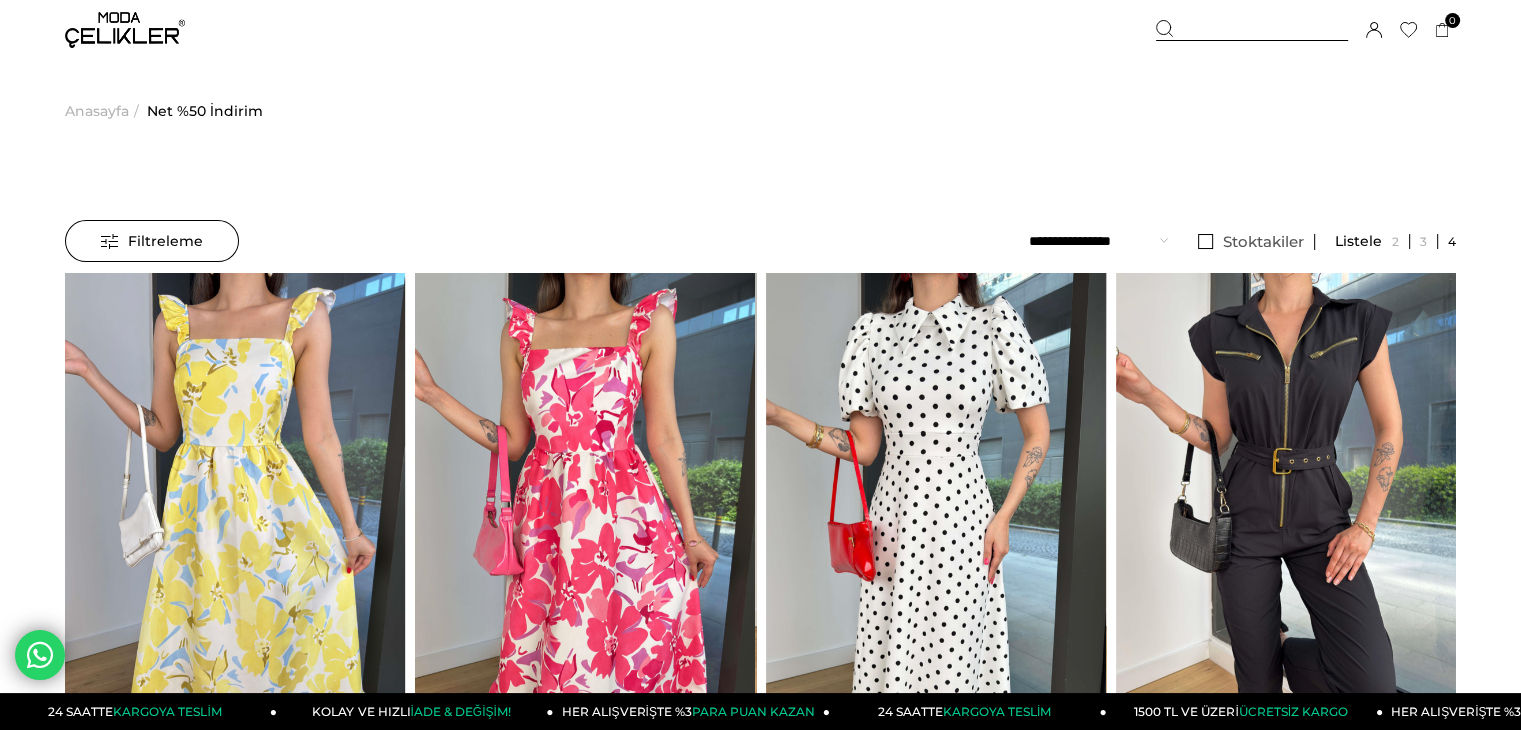 click on "Filtreleme" at bounding box center (152, 241) 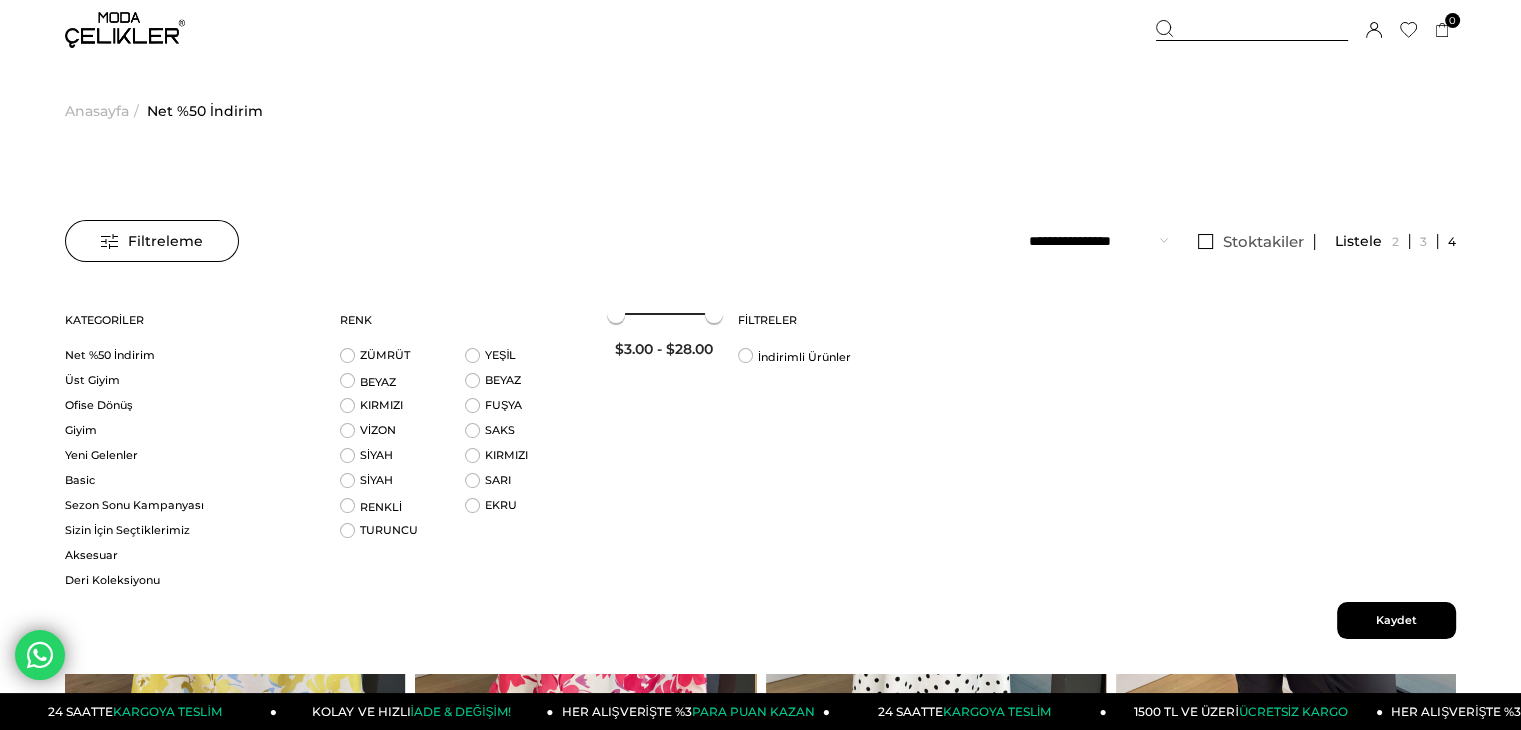 click on "Kaydettigim Filtreyi Kullan
Filtreleme
Filtreleme
Sıralama
Filtreleme Stoktakiler
Kategoriler
Net %50 İndirim
Üst Giyim
Ofise Dönüş
Giyim
Yeni Gelenler
Basic" at bounding box center [760, 6398] 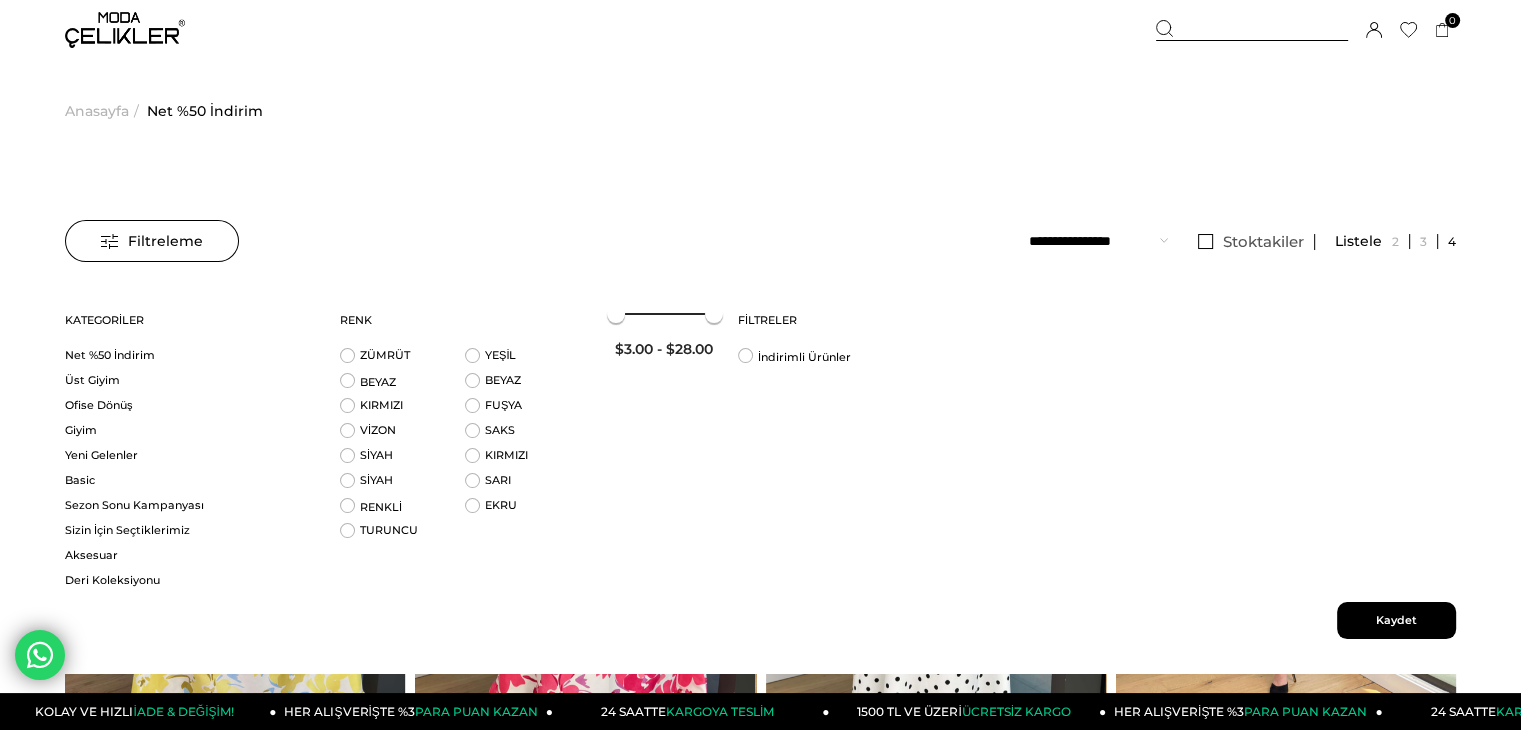click at bounding box center (1286, 499) 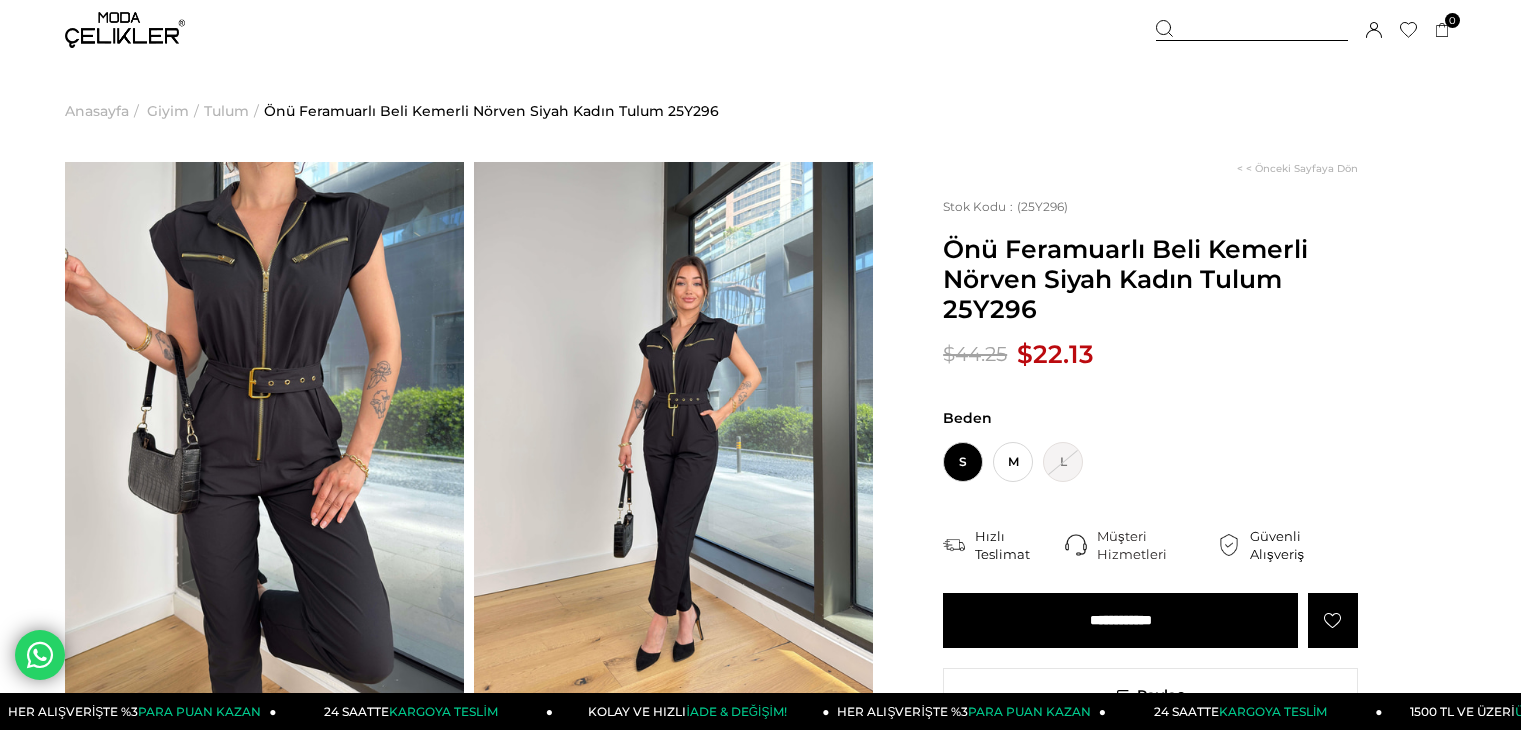 scroll, scrollTop: 0, scrollLeft: 0, axis: both 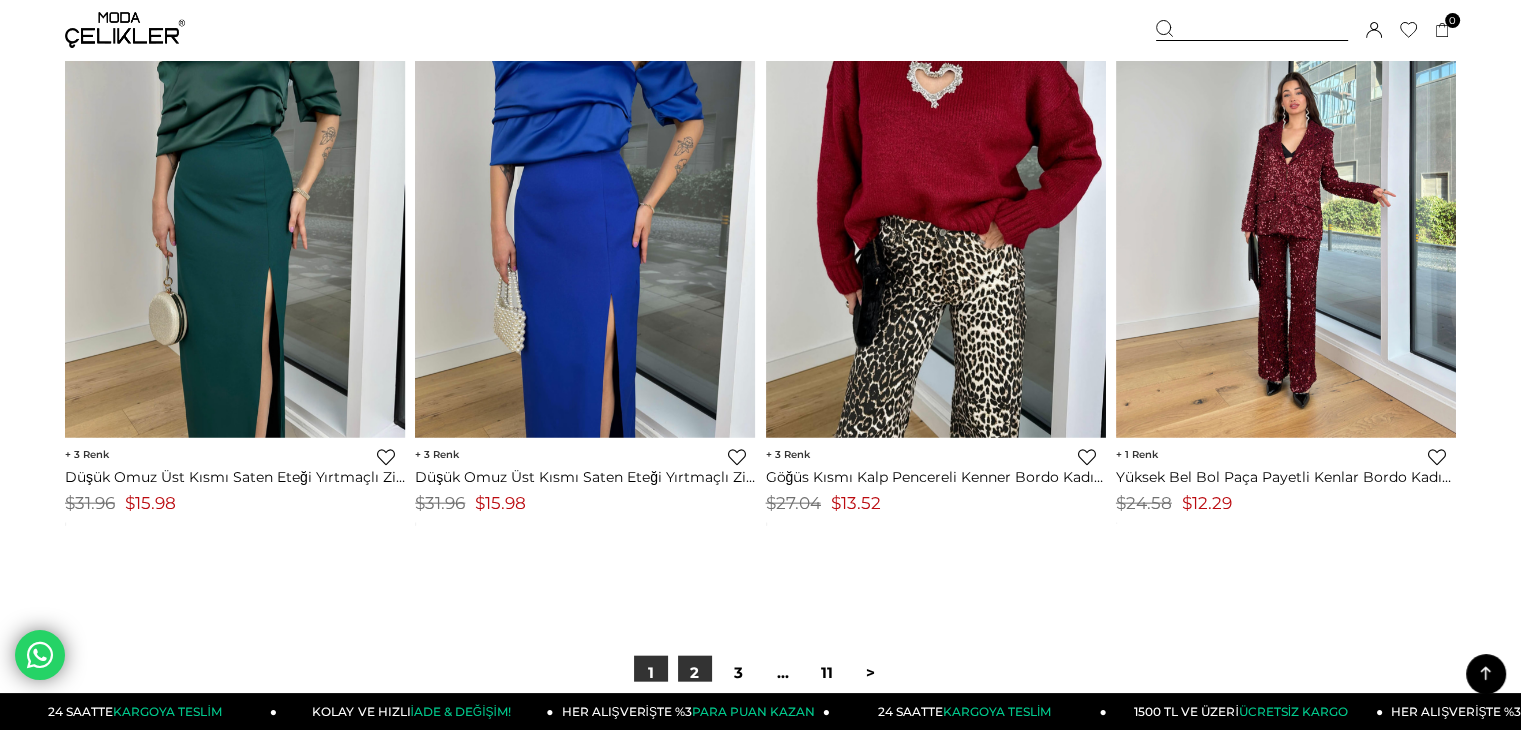 click on "2" at bounding box center (695, 673) 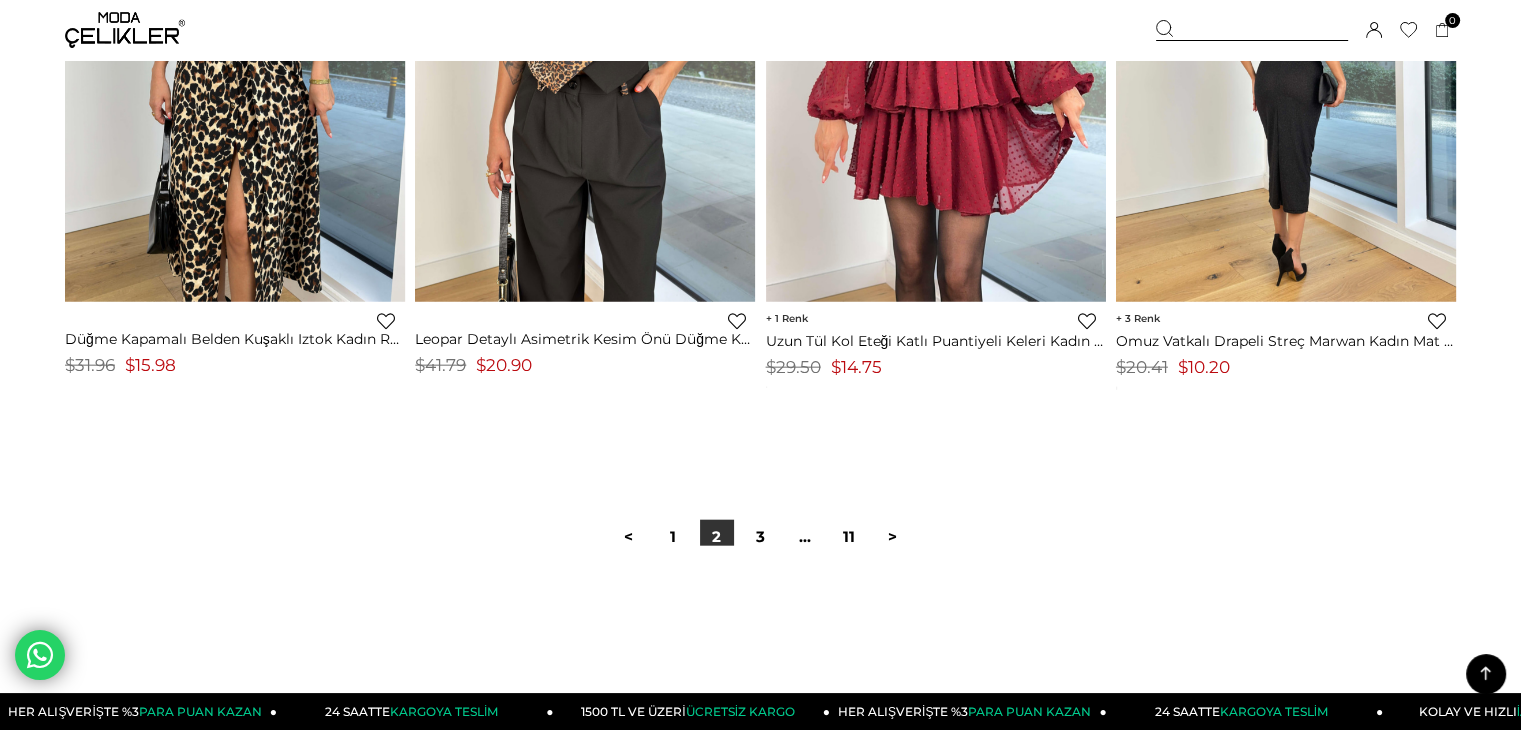 scroll, scrollTop: 12400, scrollLeft: 0, axis: vertical 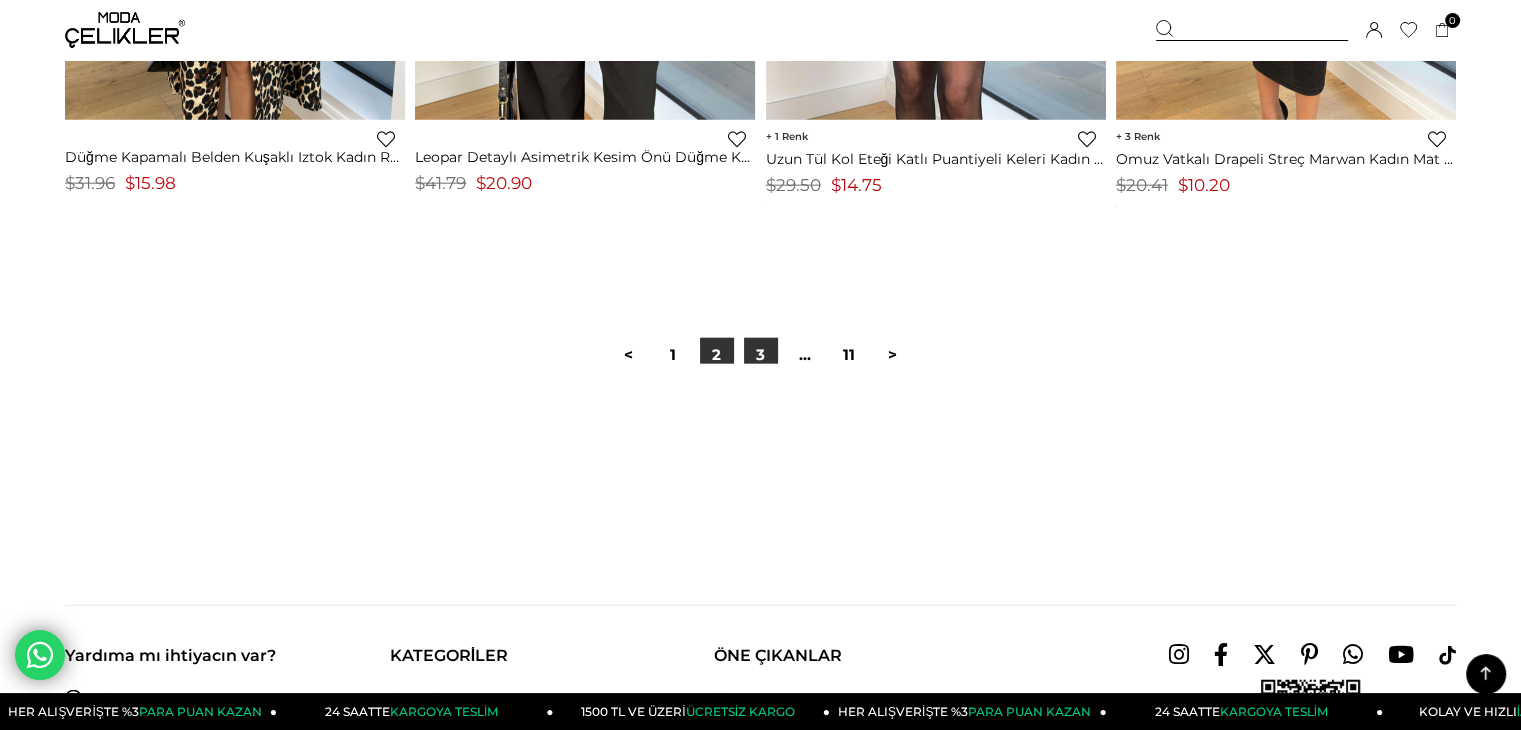 click on "3" at bounding box center (761, 355) 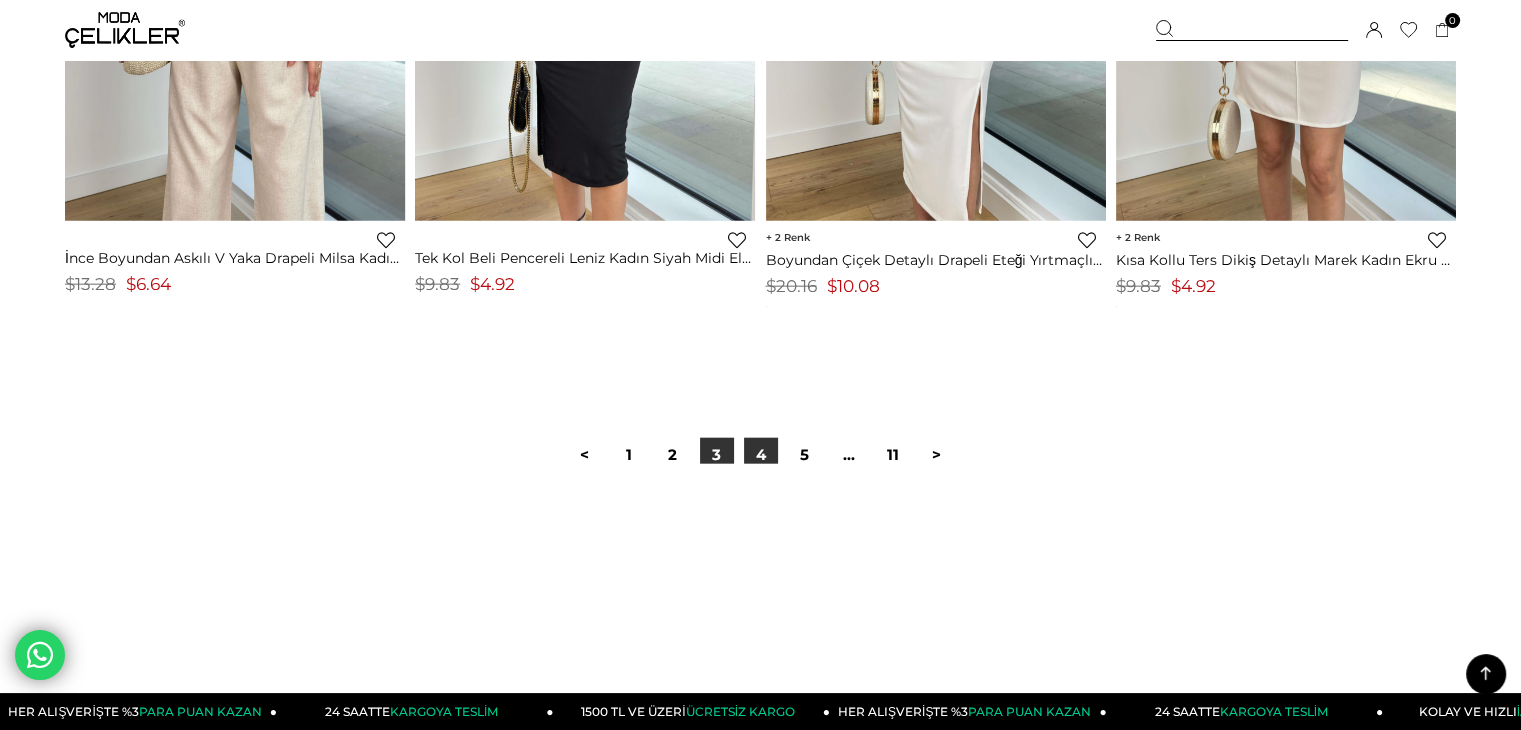 scroll, scrollTop: 11900, scrollLeft: 0, axis: vertical 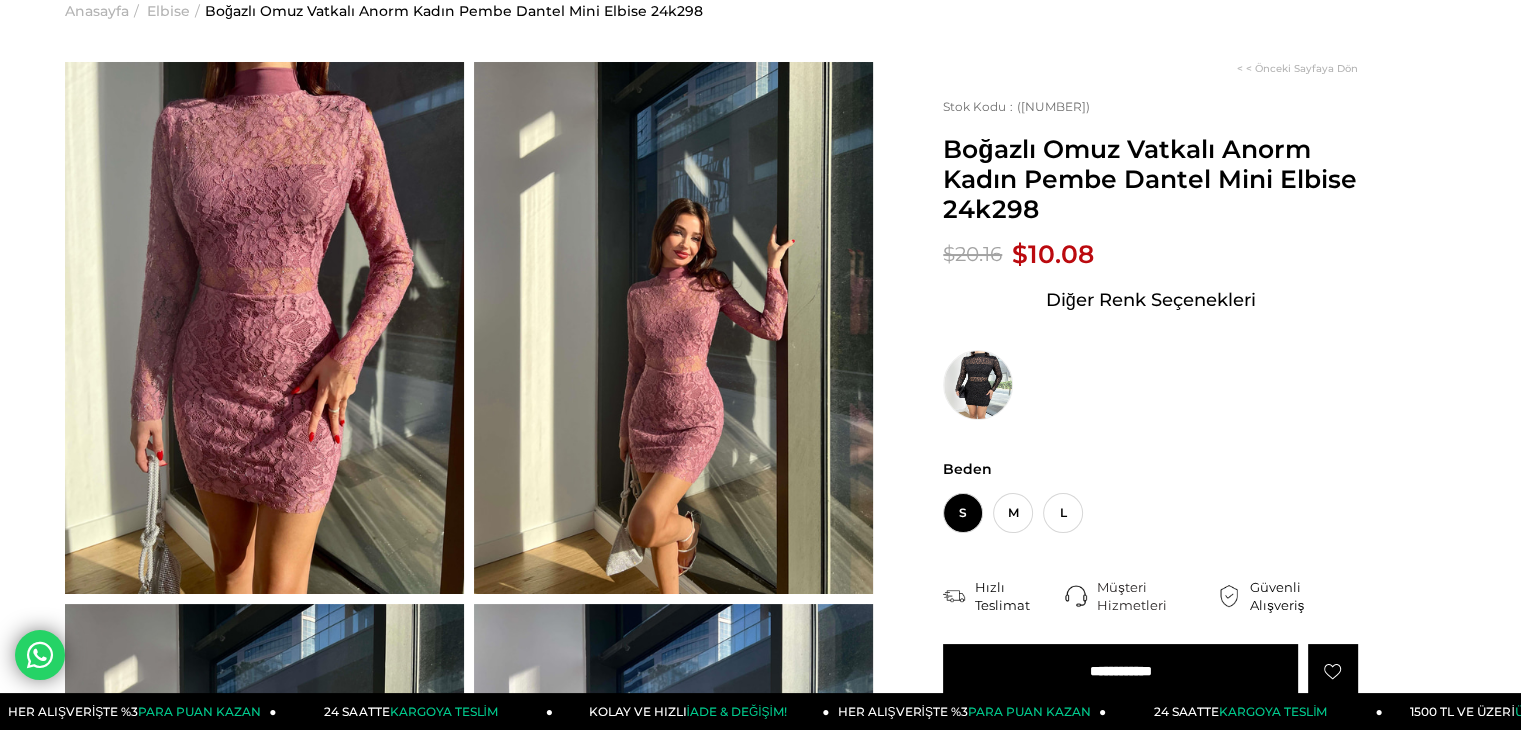 click at bounding box center [264, 328] 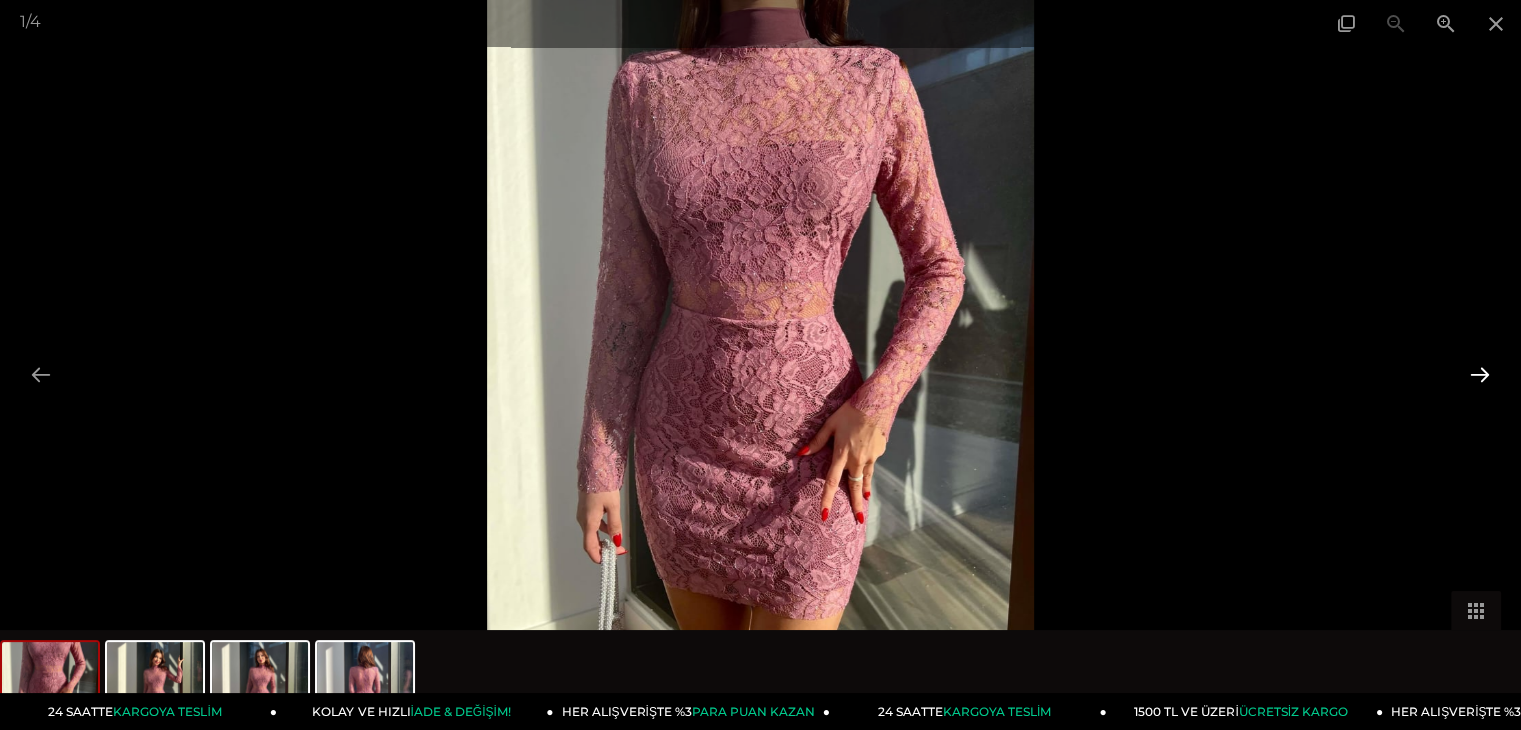 click at bounding box center [1480, 374] 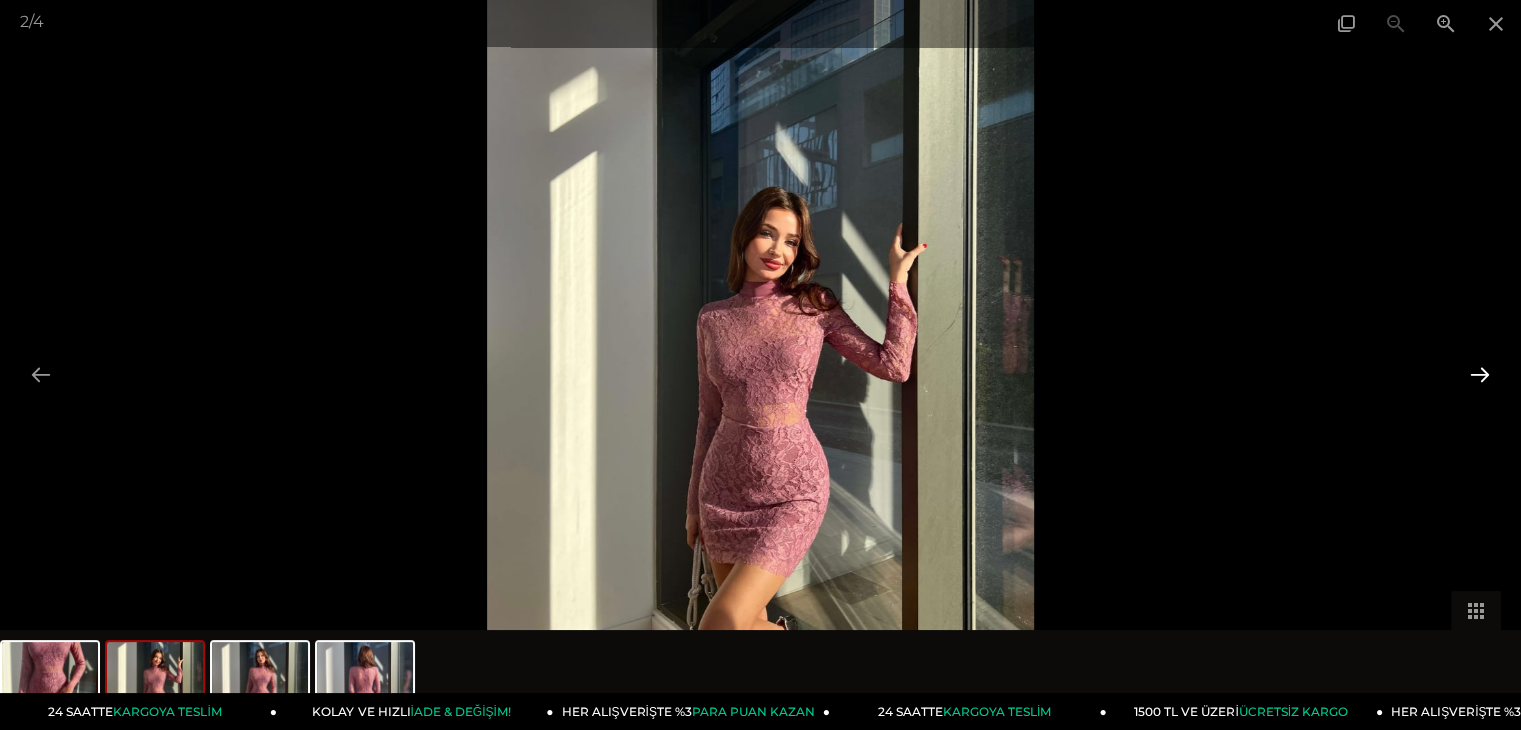 click at bounding box center (1480, 374) 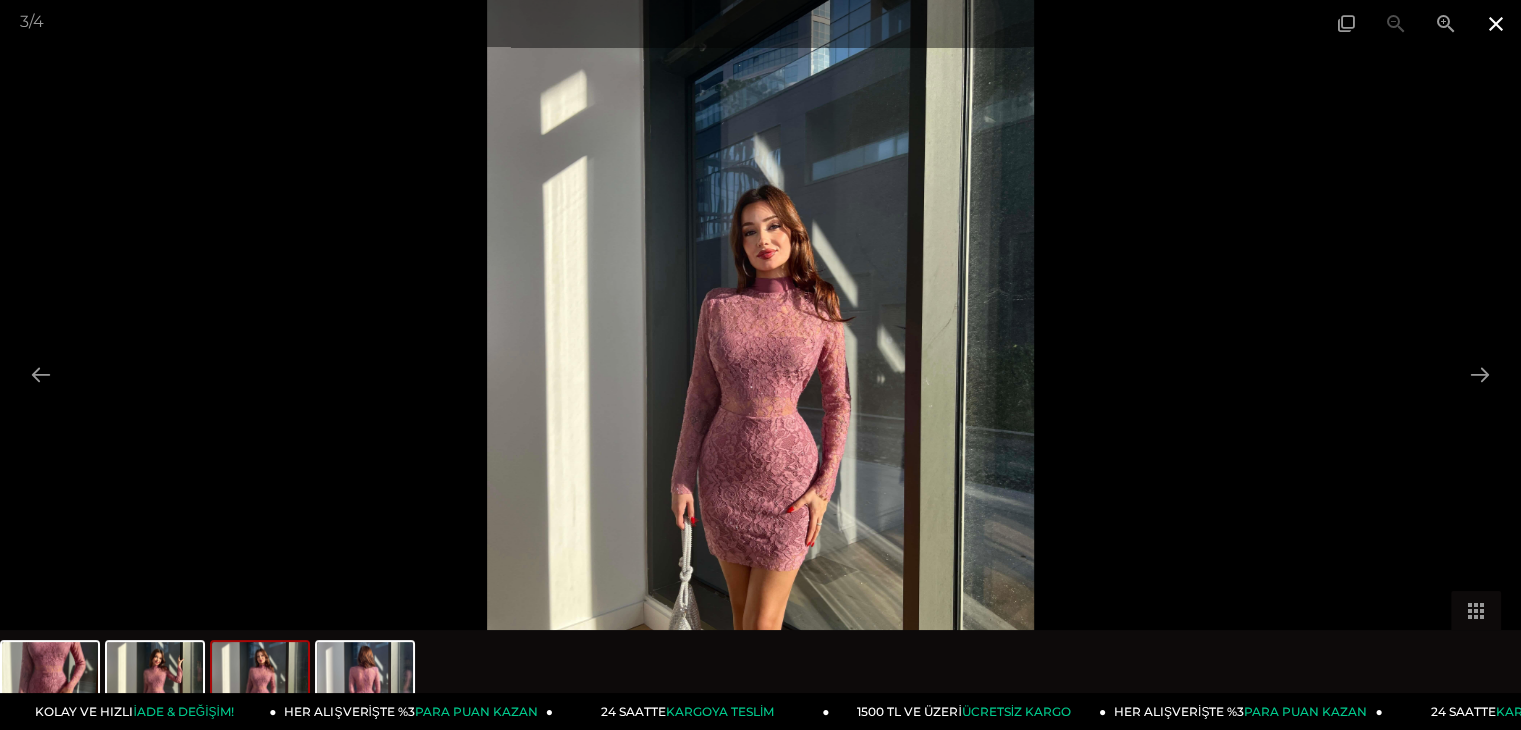 click at bounding box center [1496, 23] 